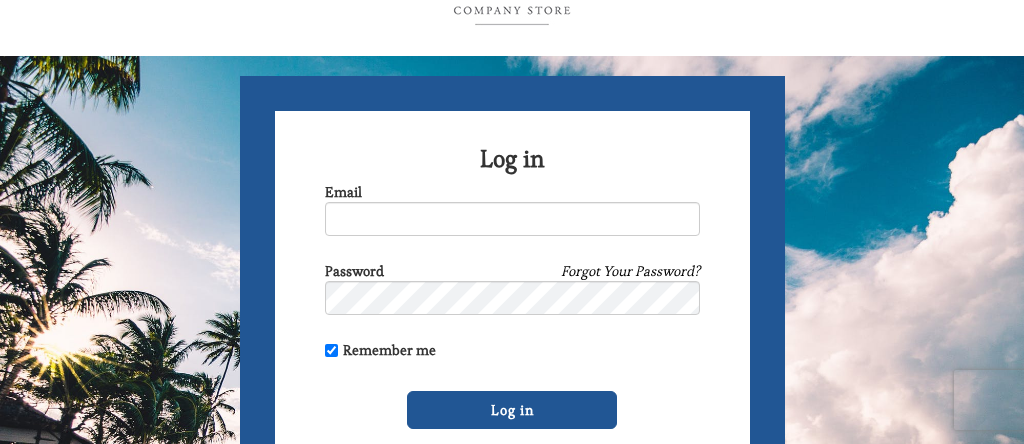 scroll, scrollTop: 67, scrollLeft: 0, axis: vertical 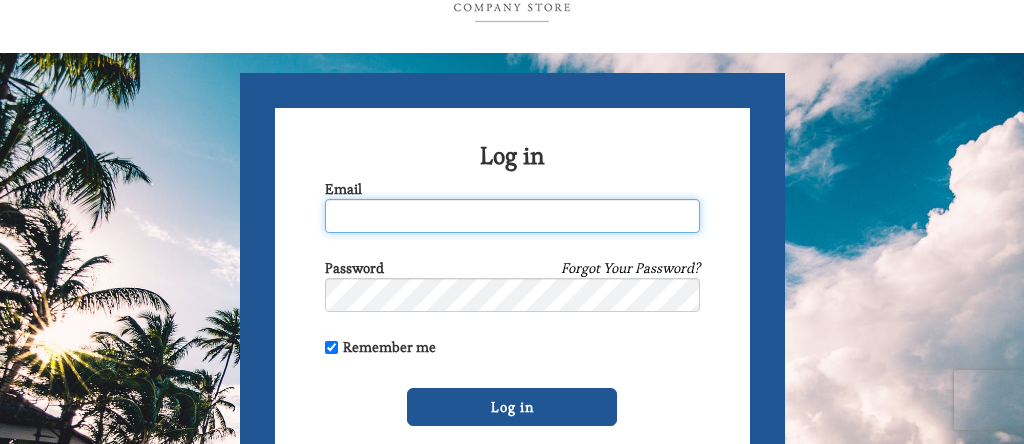 click on "Email" at bounding box center [512, 216] 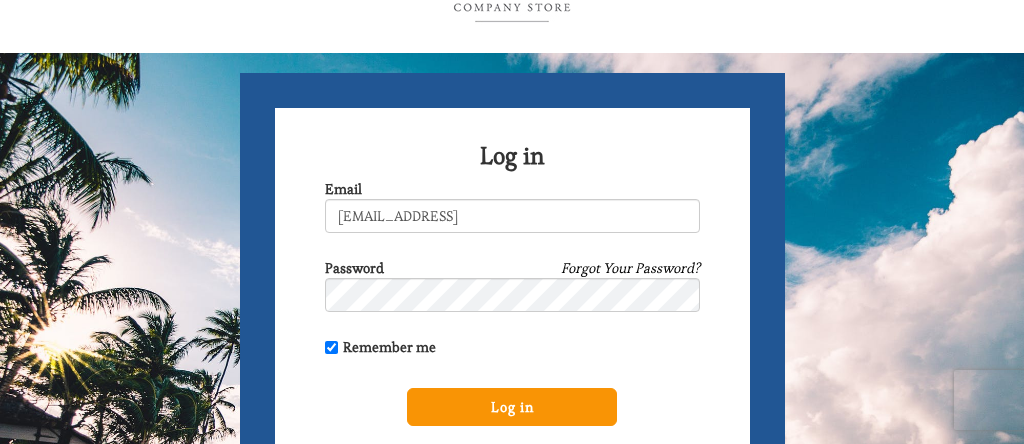 click on "Log in" at bounding box center (512, 407) 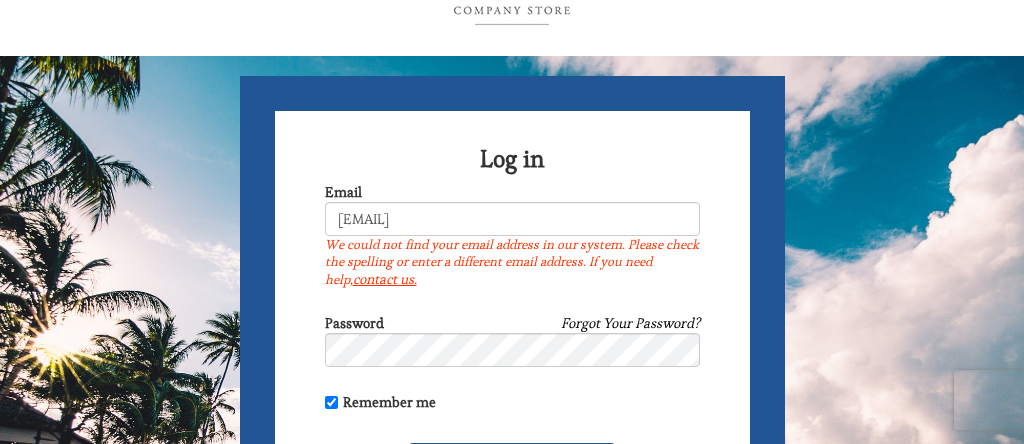 scroll, scrollTop: 79, scrollLeft: 0, axis: vertical 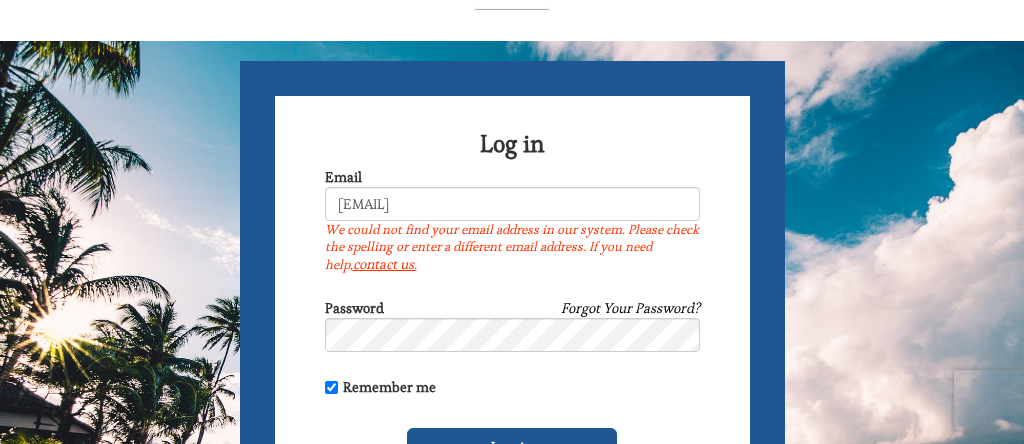 click on "Forgot Your Password?" at bounding box center (630, 308) 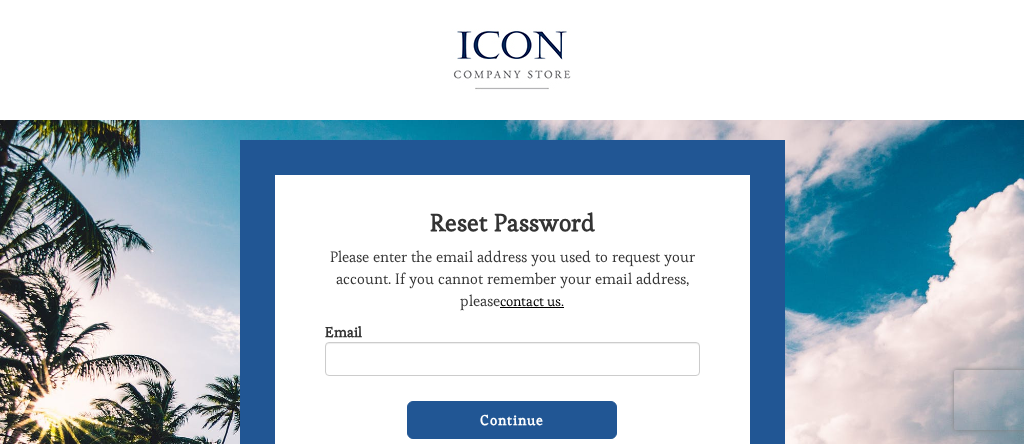 scroll, scrollTop: 0, scrollLeft: 0, axis: both 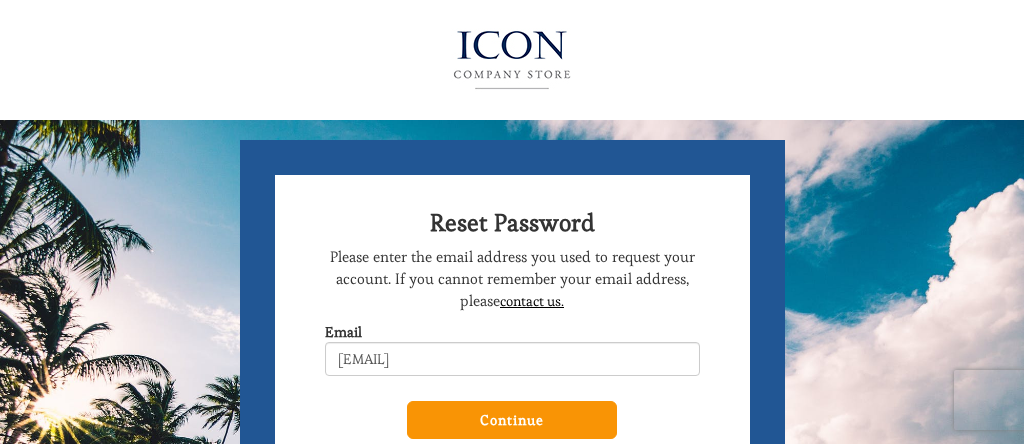 click on "Continue" at bounding box center [512, 420] 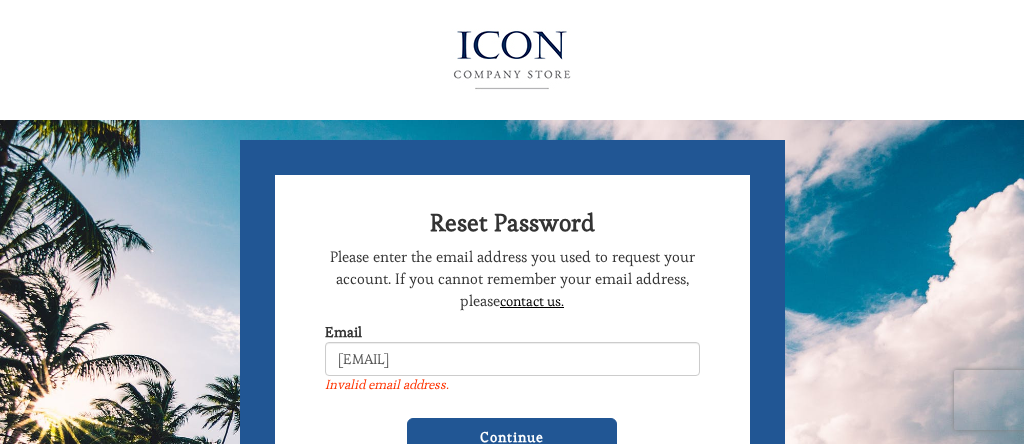 scroll, scrollTop: 0, scrollLeft: 0, axis: both 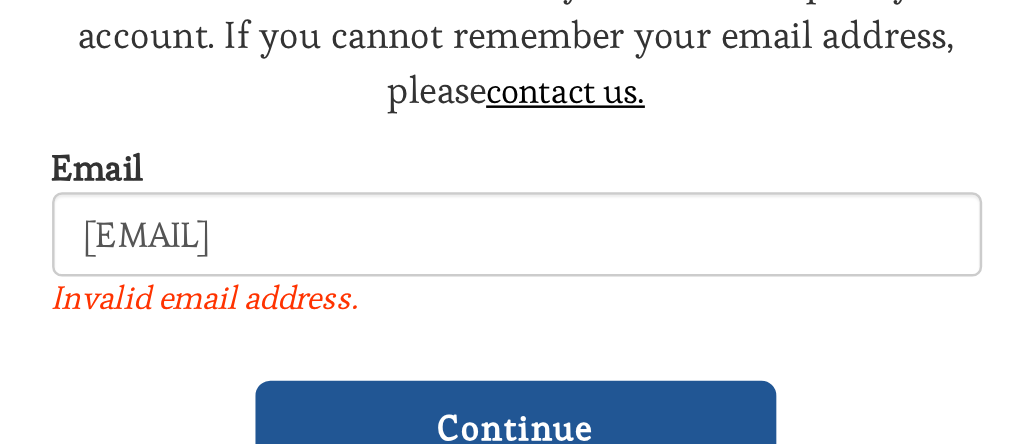 drag, startPoint x: 526, startPoint y: 363, endPoint x: 424, endPoint y: 363, distance: 102 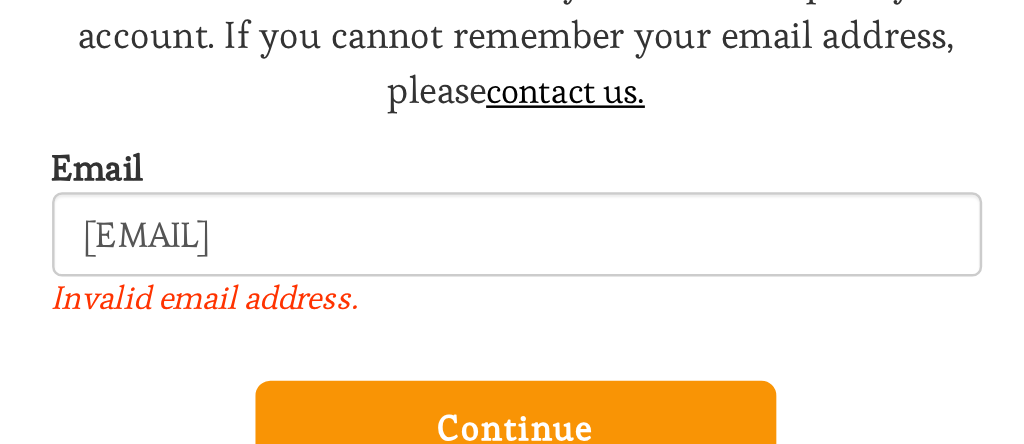 type on "[EMAIL]" 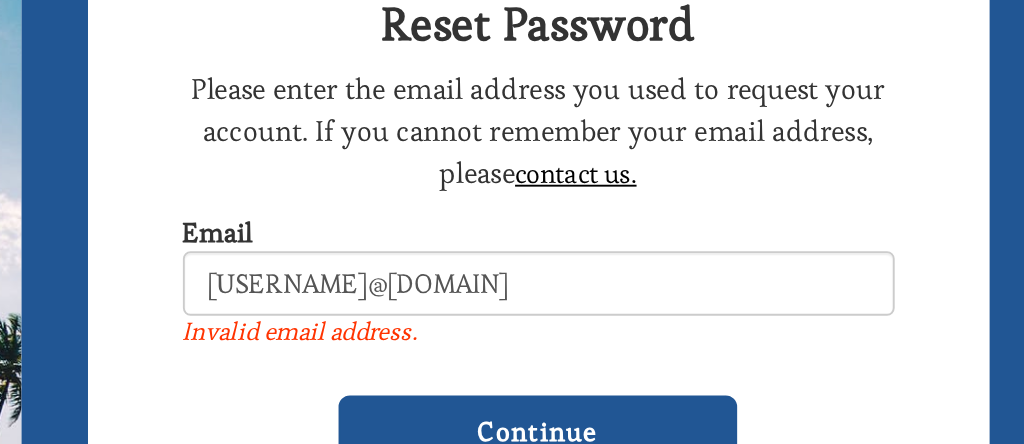 scroll, scrollTop: 0, scrollLeft: 0, axis: both 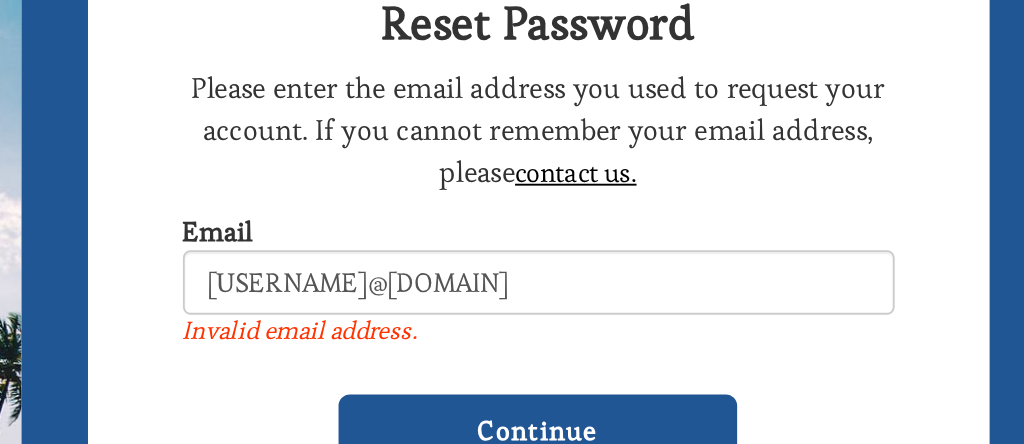 drag, startPoint x: 470, startPoint y: 358, endPoint x: 329, endPoint y: 362, distance: 141.05673 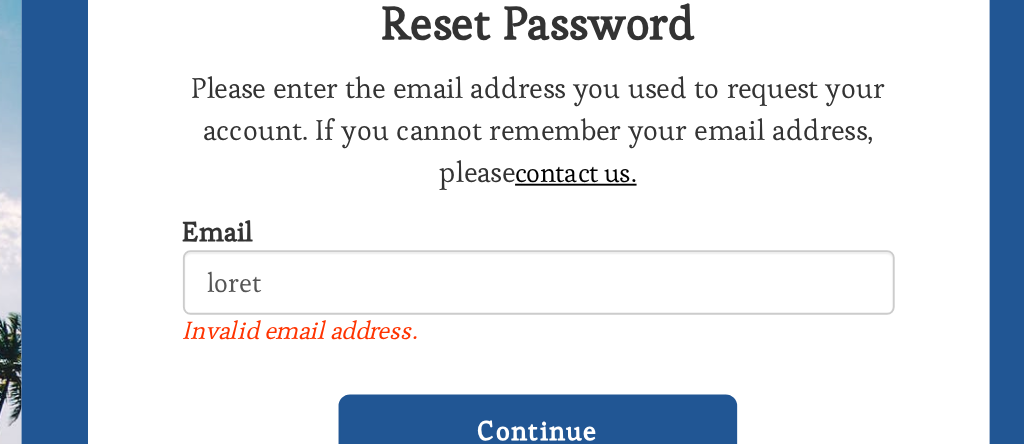 type on "[USERNAME]@[DOMAIN]" 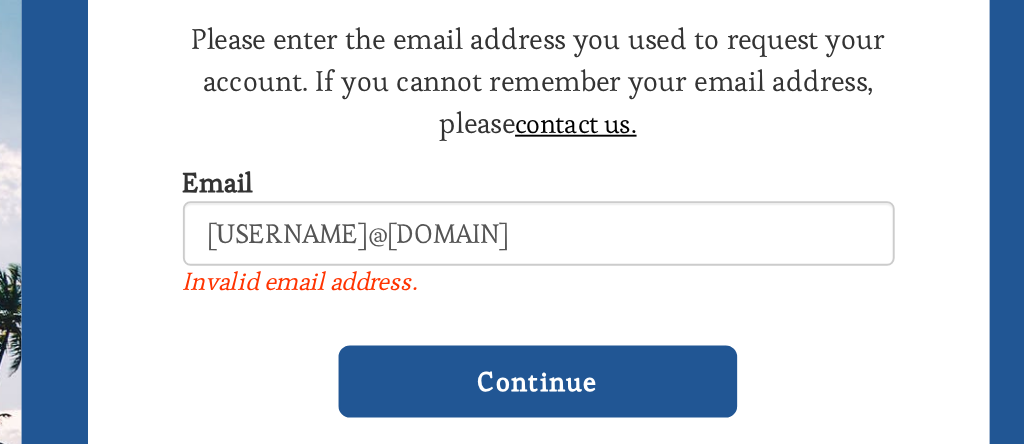 scroll, scrollTop: 28, scrollLeft: 0, axis: vertical 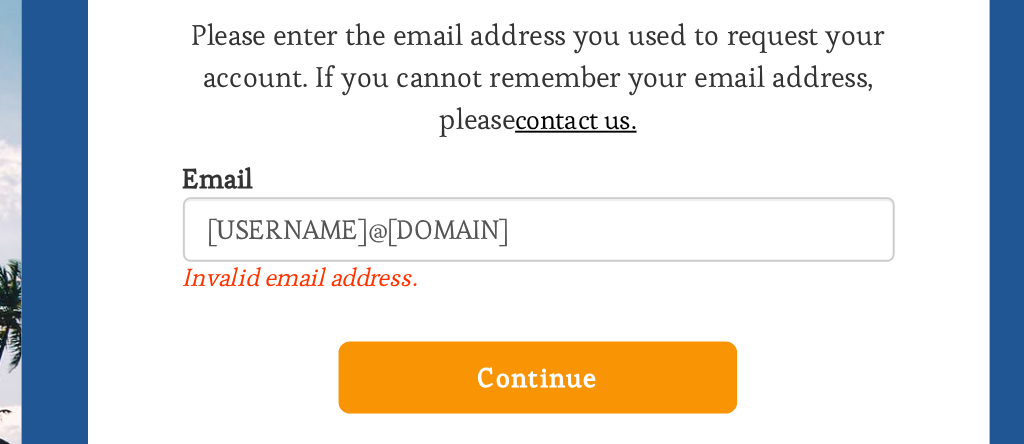 click on "Continue" at bounding box center [512, 409] 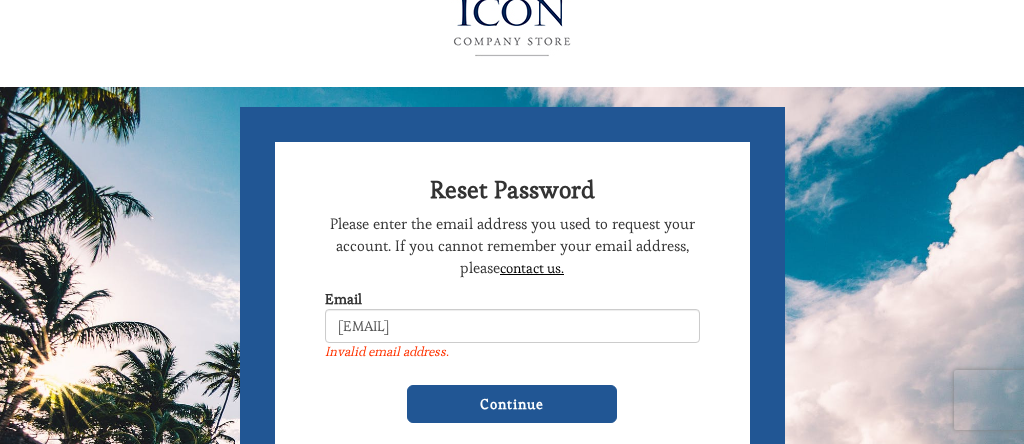 scroll, scrollTop: 40, scrollLeft: 0, axis: vertical 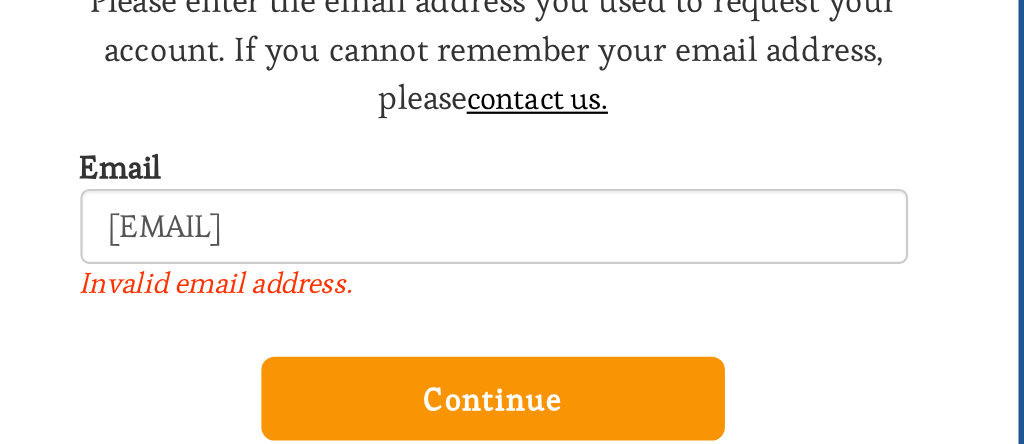 click on "Continue" at bounding box center [512, 397] 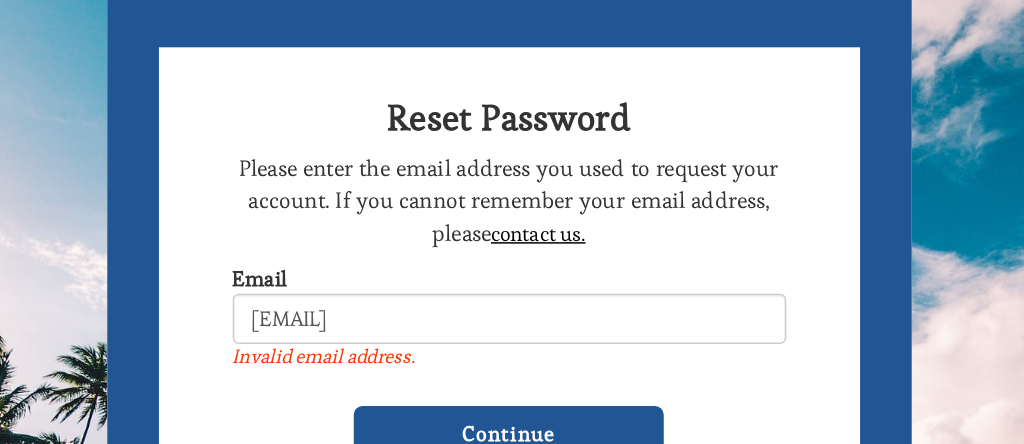 scroll, scrollTop: 0, scrollLeft: 0, axis: both 